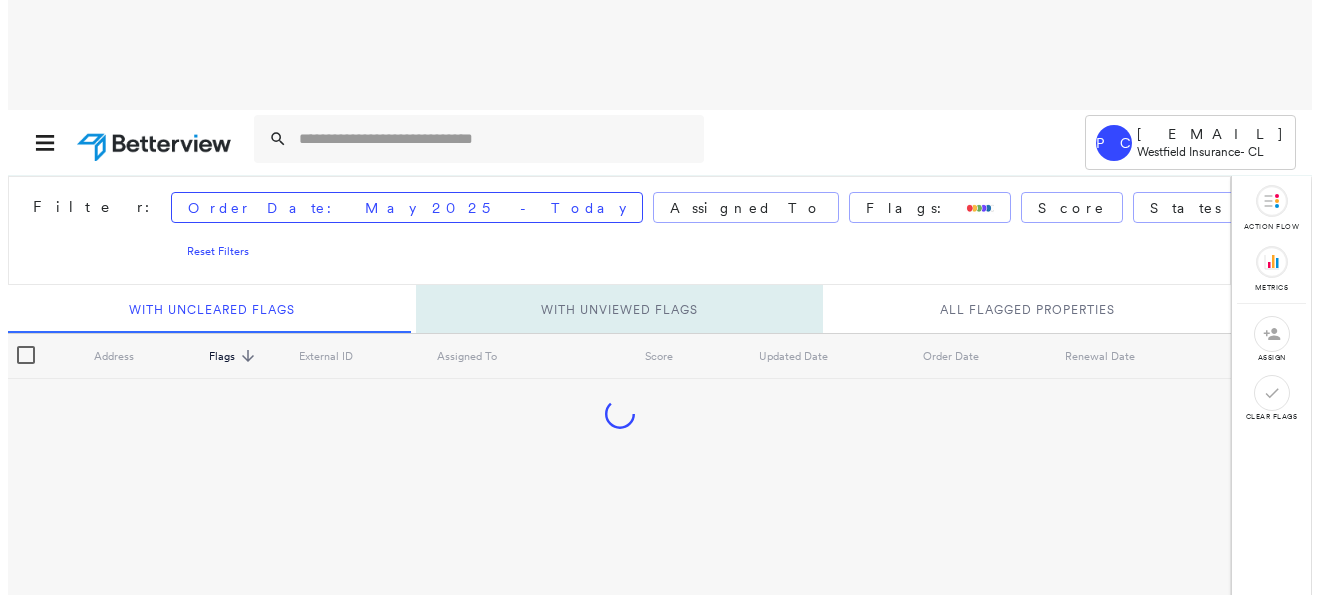 scroll, scrollTop: 0, scrollLeft: 0, axis: both 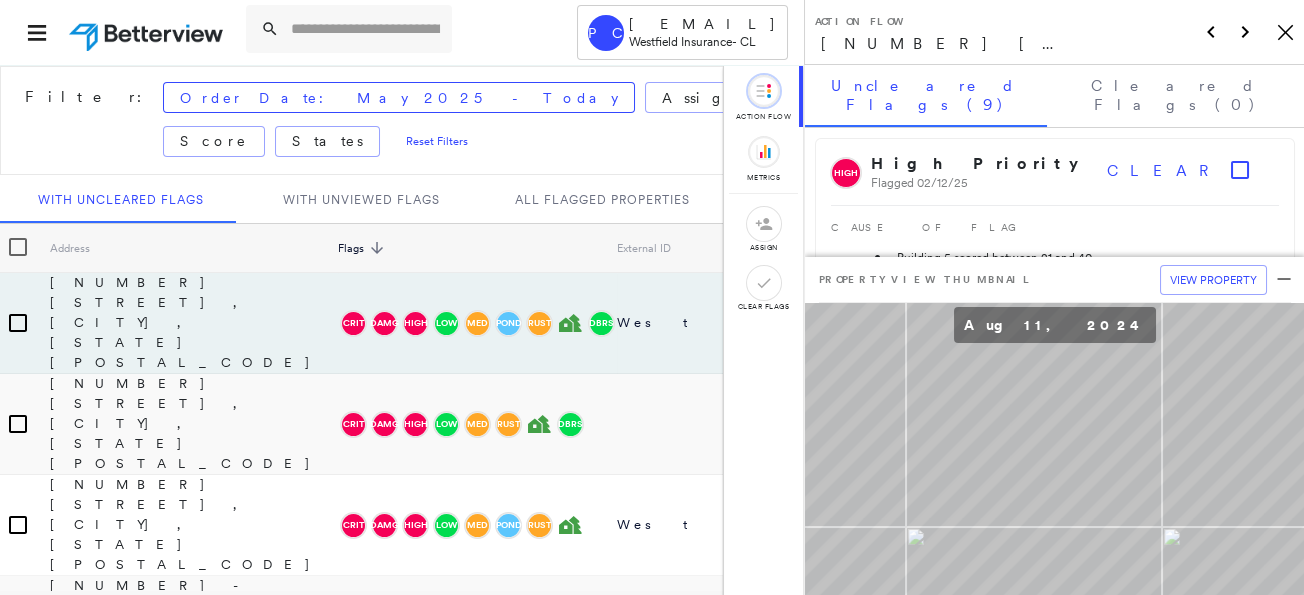 click on "Icon_Closemodal" 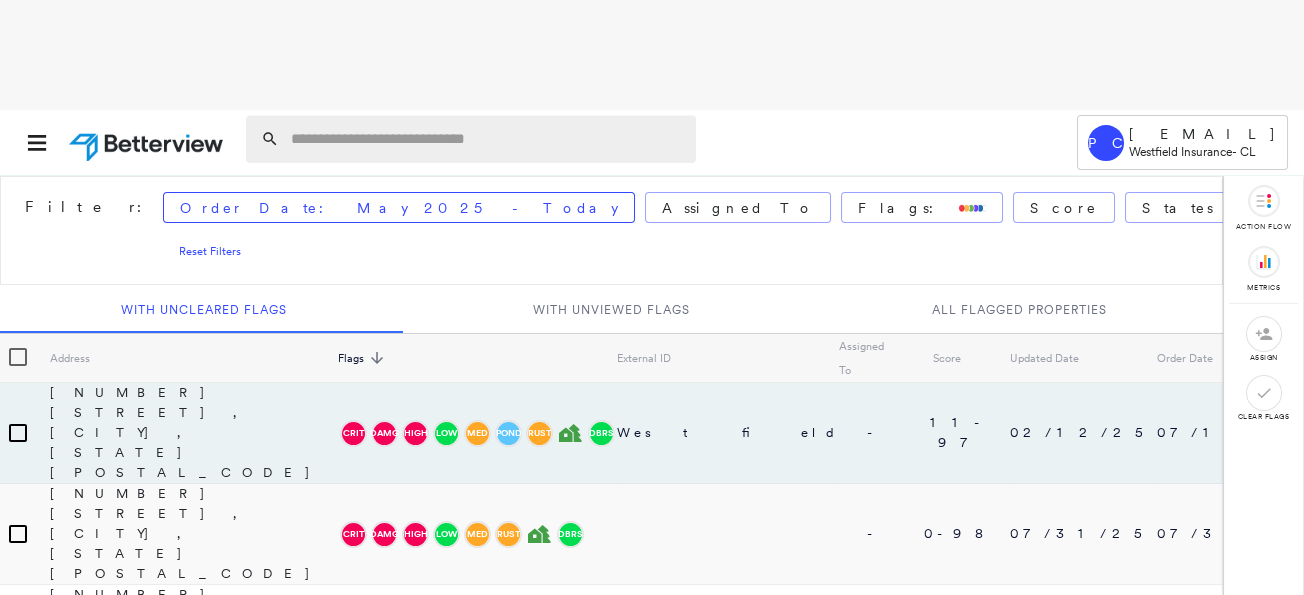 click at bounding box center [487, 139] 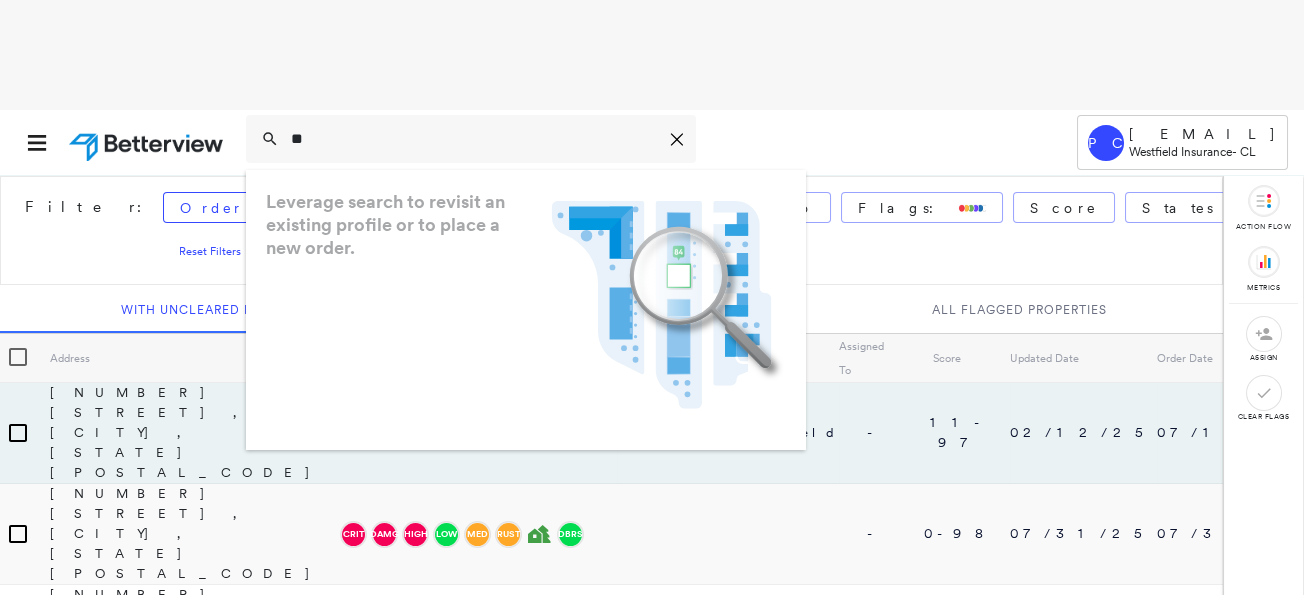 type on "*" 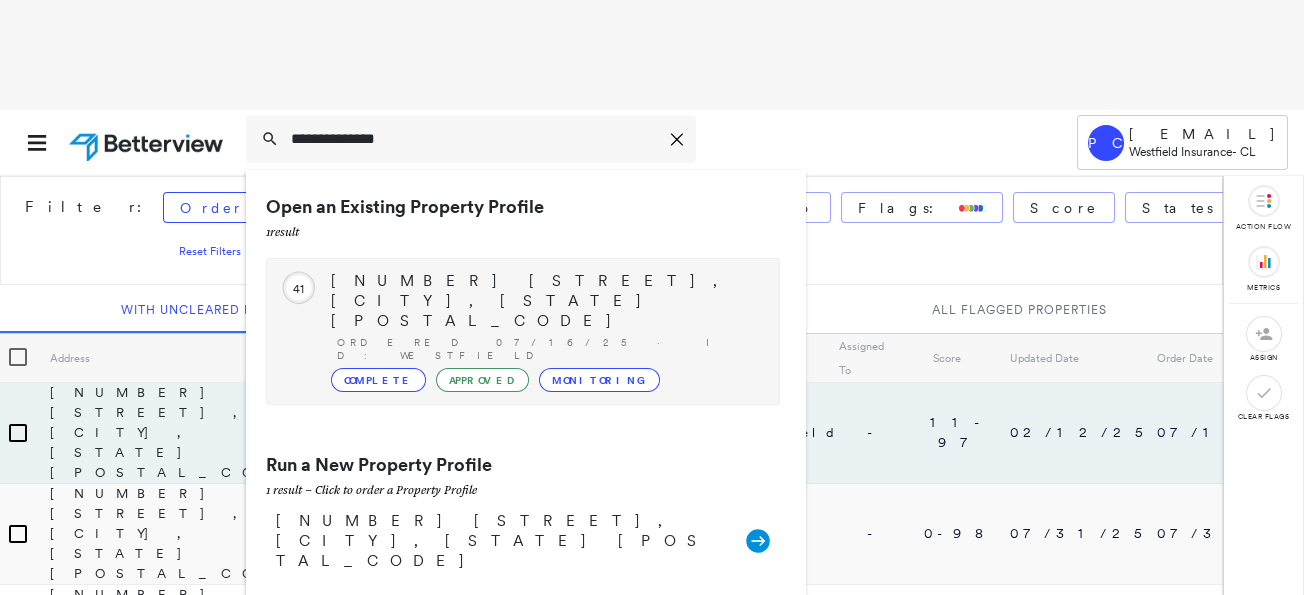 type on "**********" 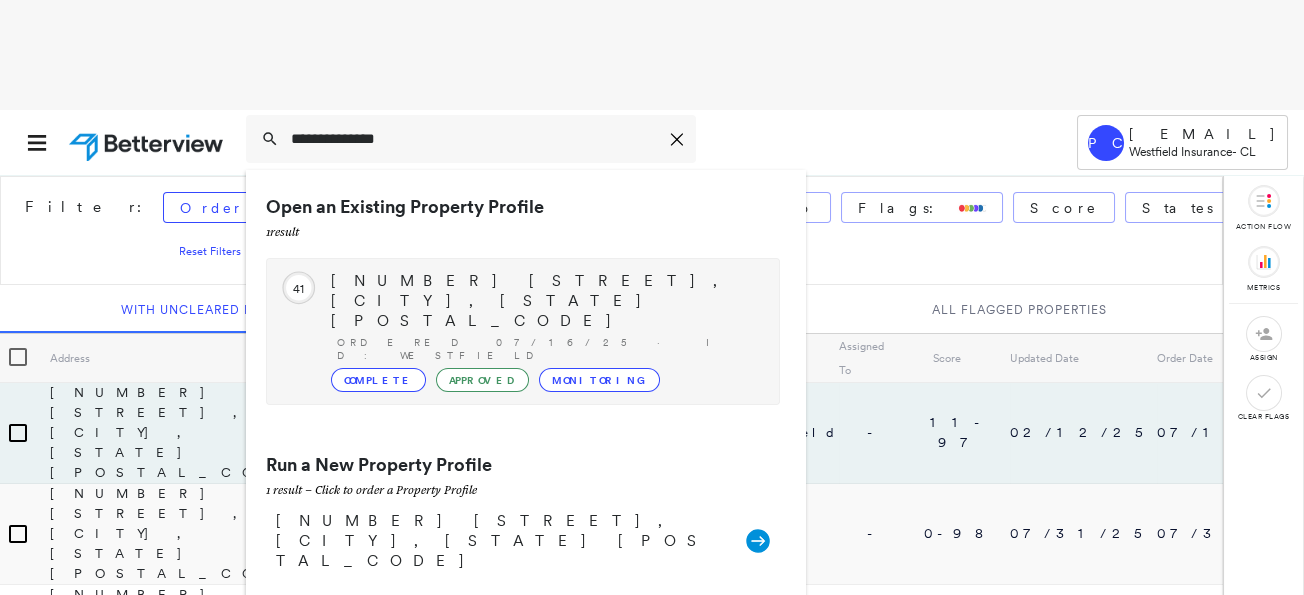click on "Complete" at bounding box center [378, 380] 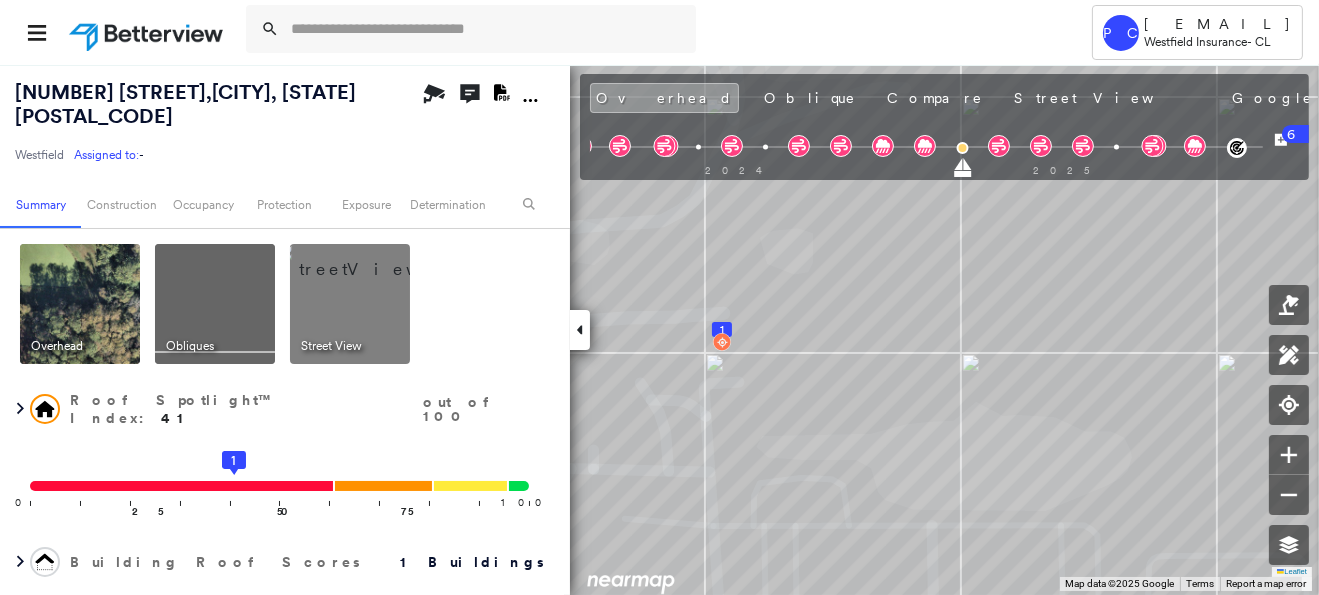 click at bounding box center [374, 259] 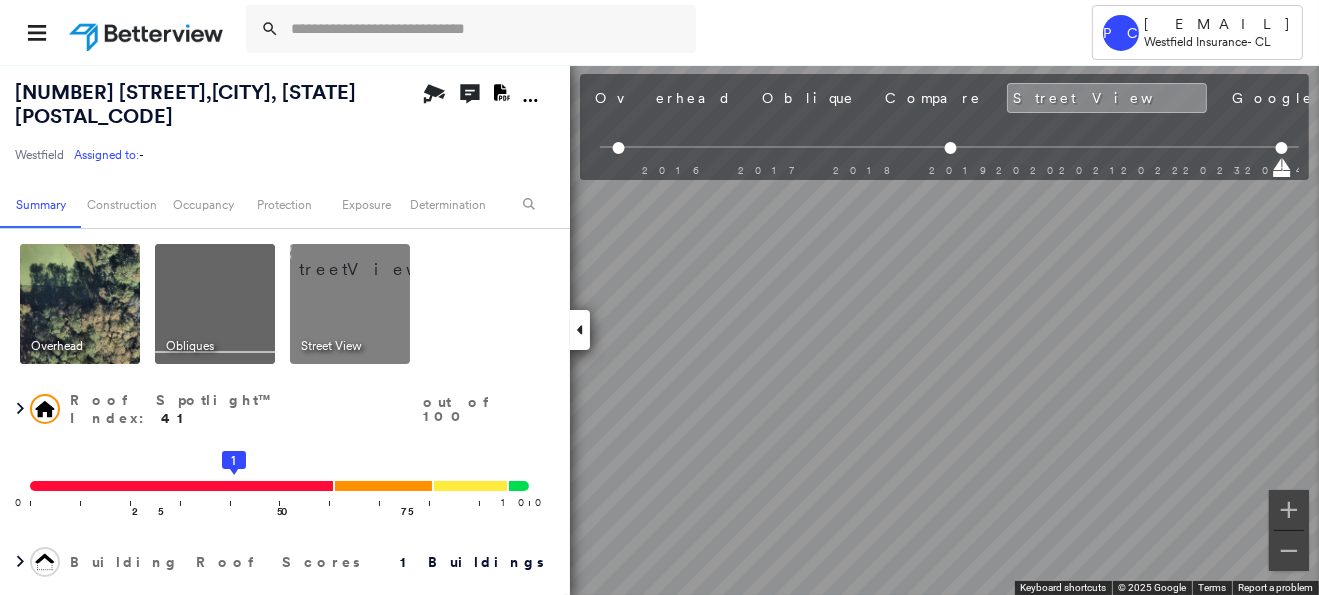 click 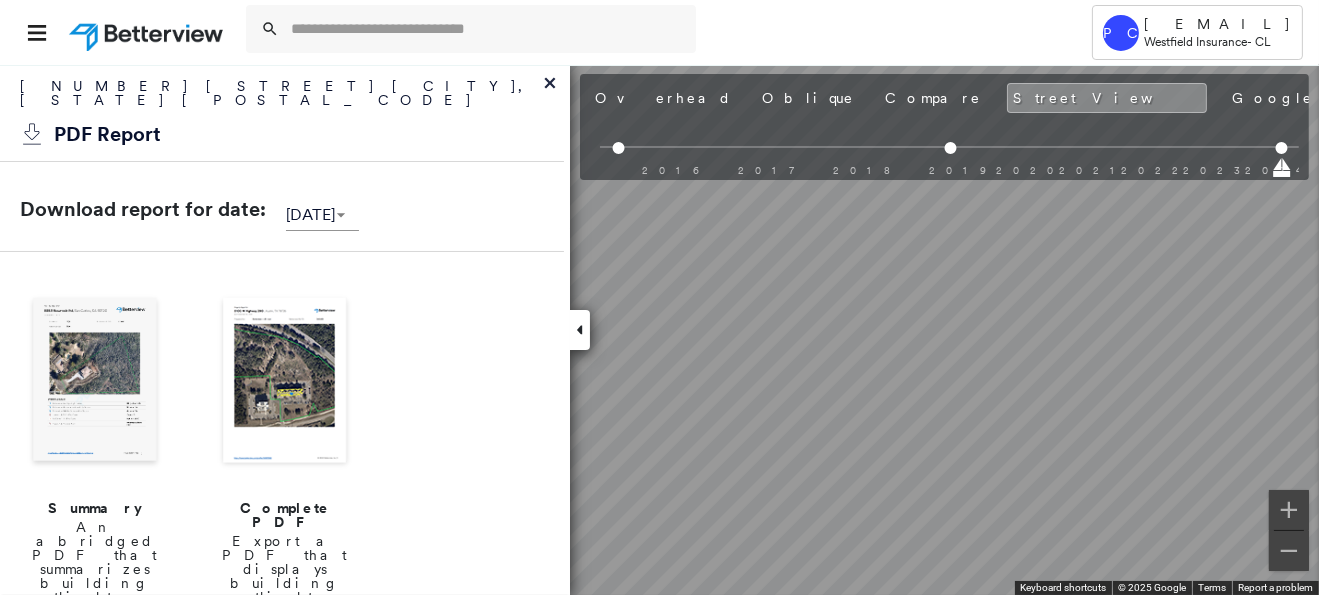 click at bounding box center [285, 382] 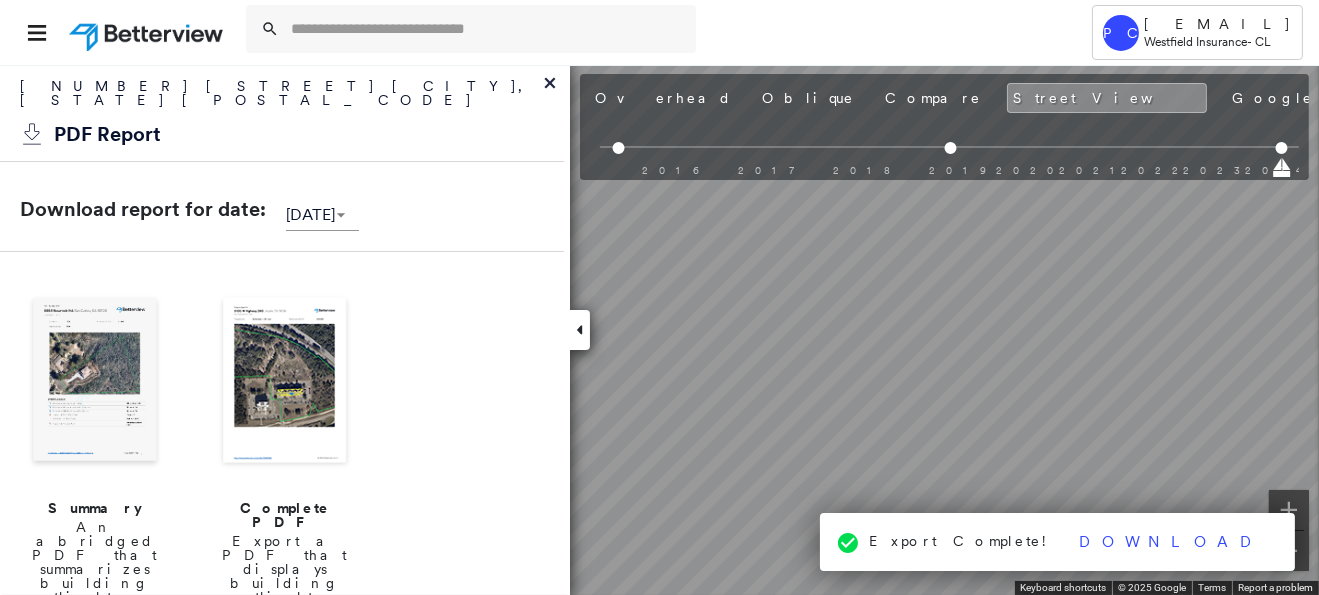 click at bounding box center (285, 382) 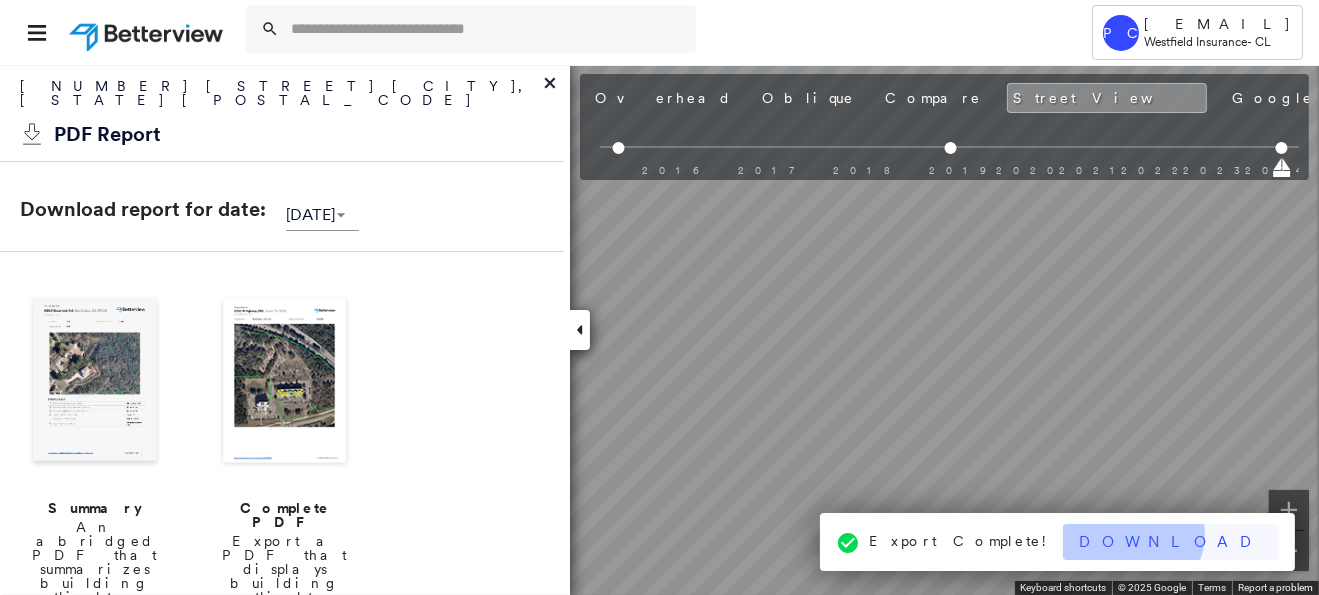 click on "Download" at bounding box center (1171, 542) 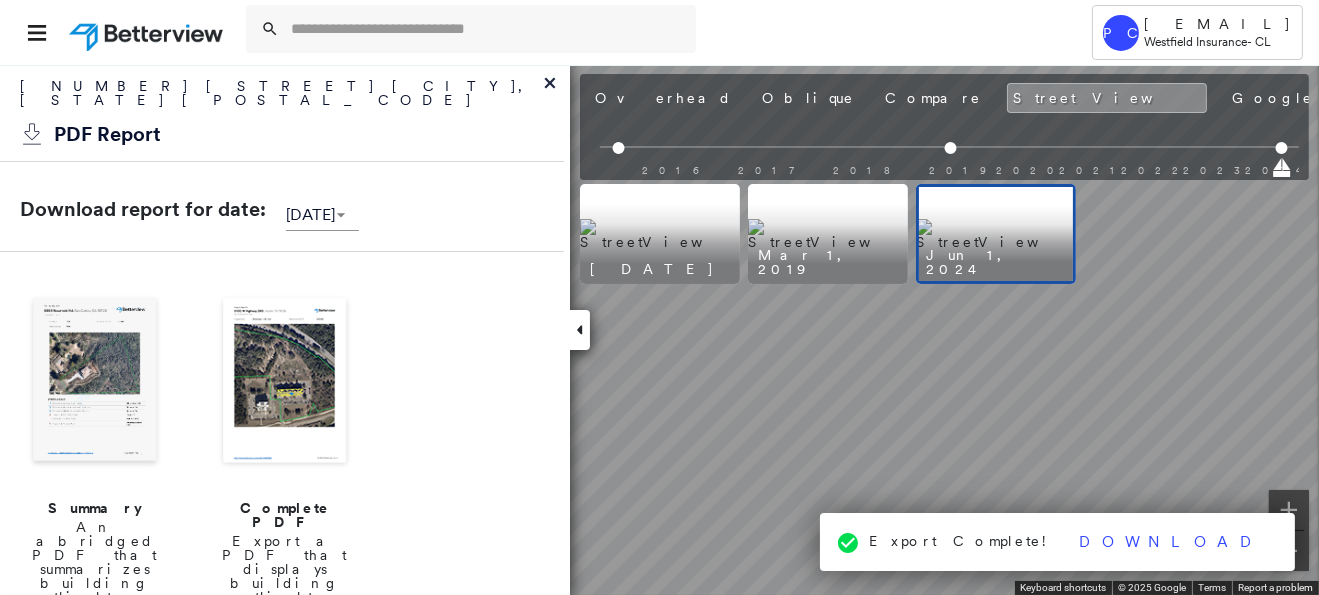 click at bounding box center (949, 166) 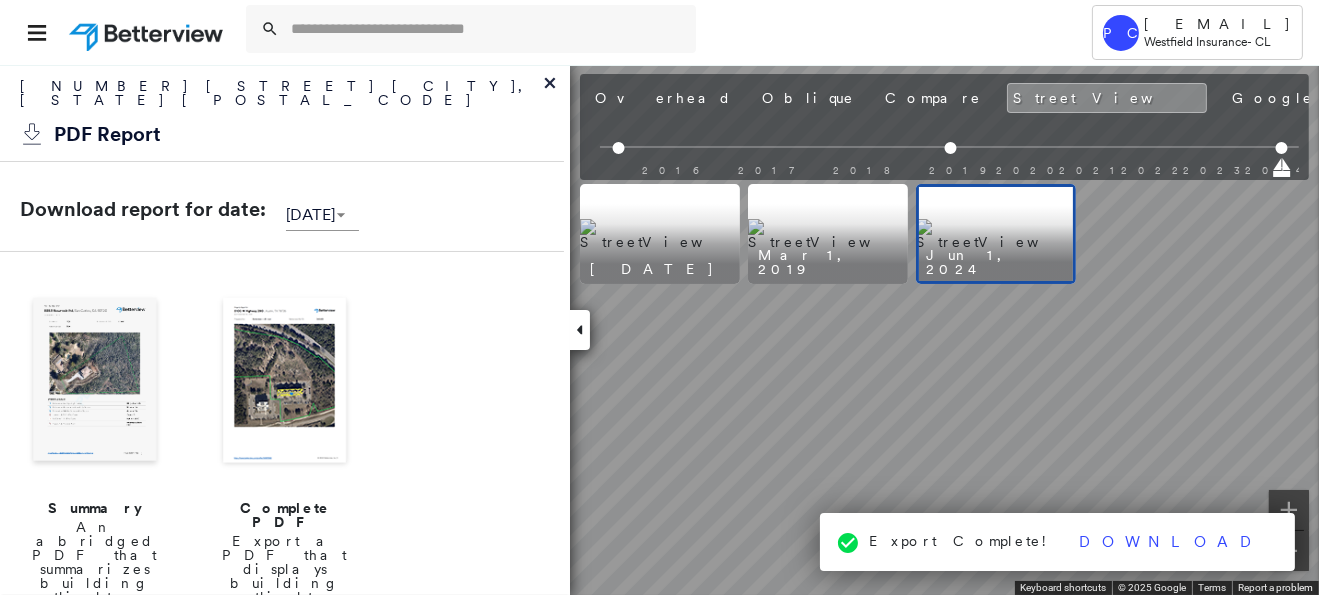 click on "2016 2017 2018 2019 2020 2021 2022 2023 2024" at bounding box center (944, 163) 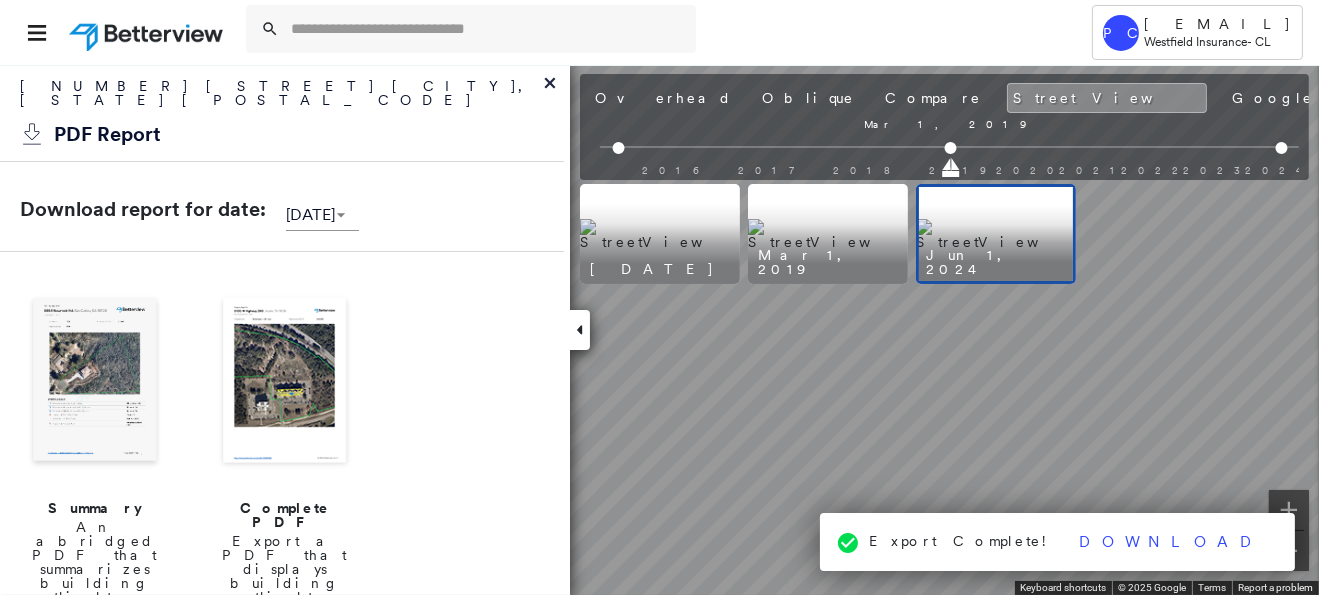 click on "[DATE] [DATE]" at bounding box center [949, 166] 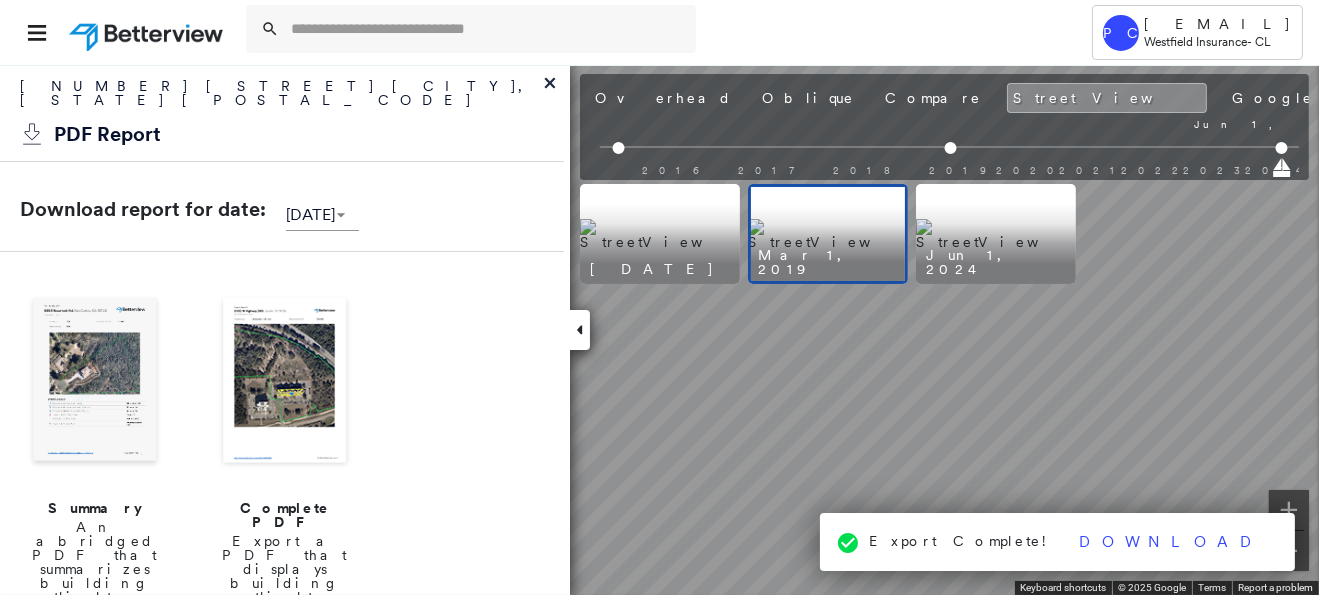click on "[DATE] [DATE]" at bounding box center (949, 166) 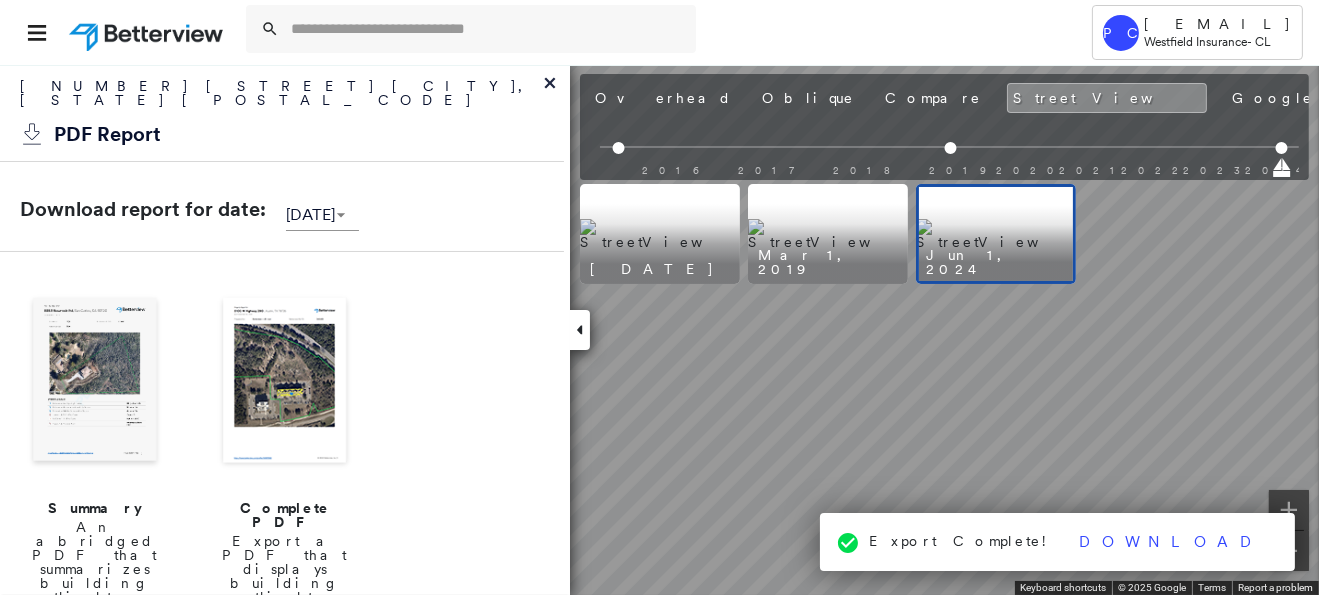 click at bounding box center [996, 234] 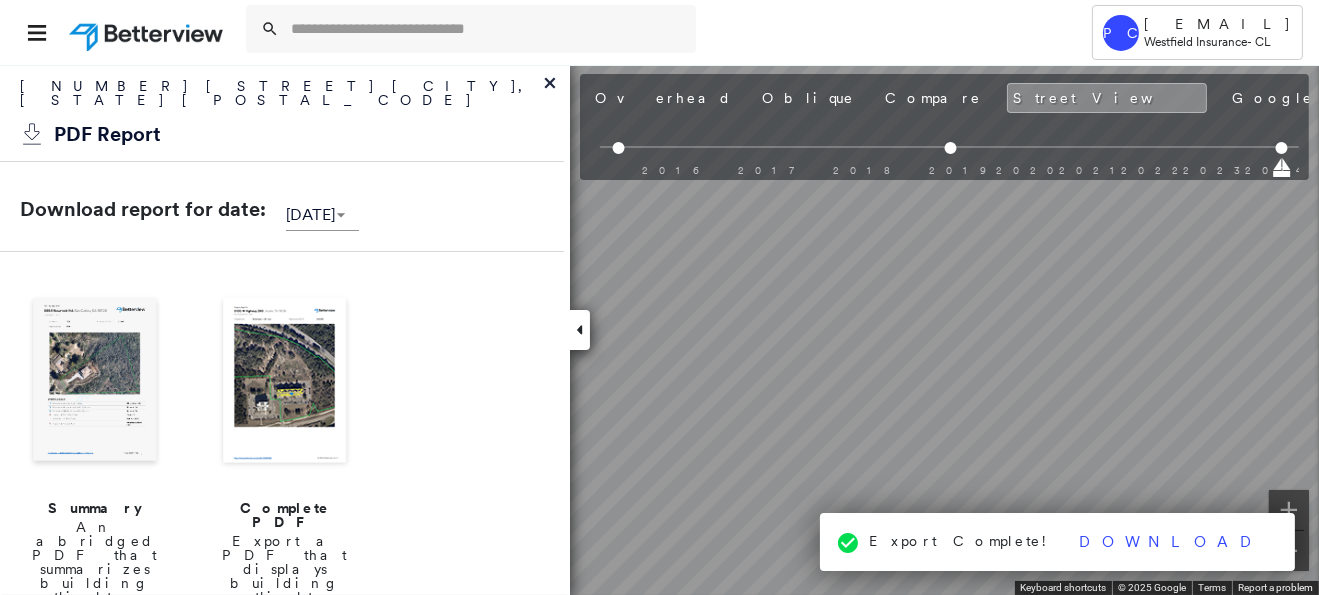 click on "**********" at bounding box center (285, 329) 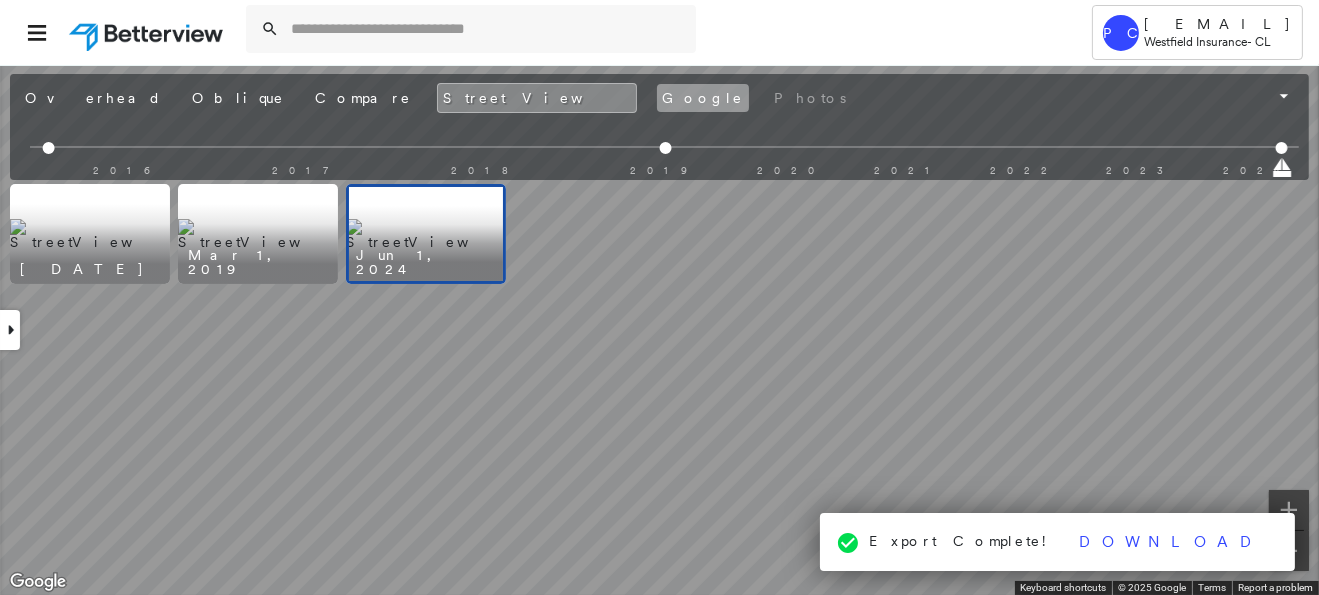 click on "Google" at bounding box center (703, 98) 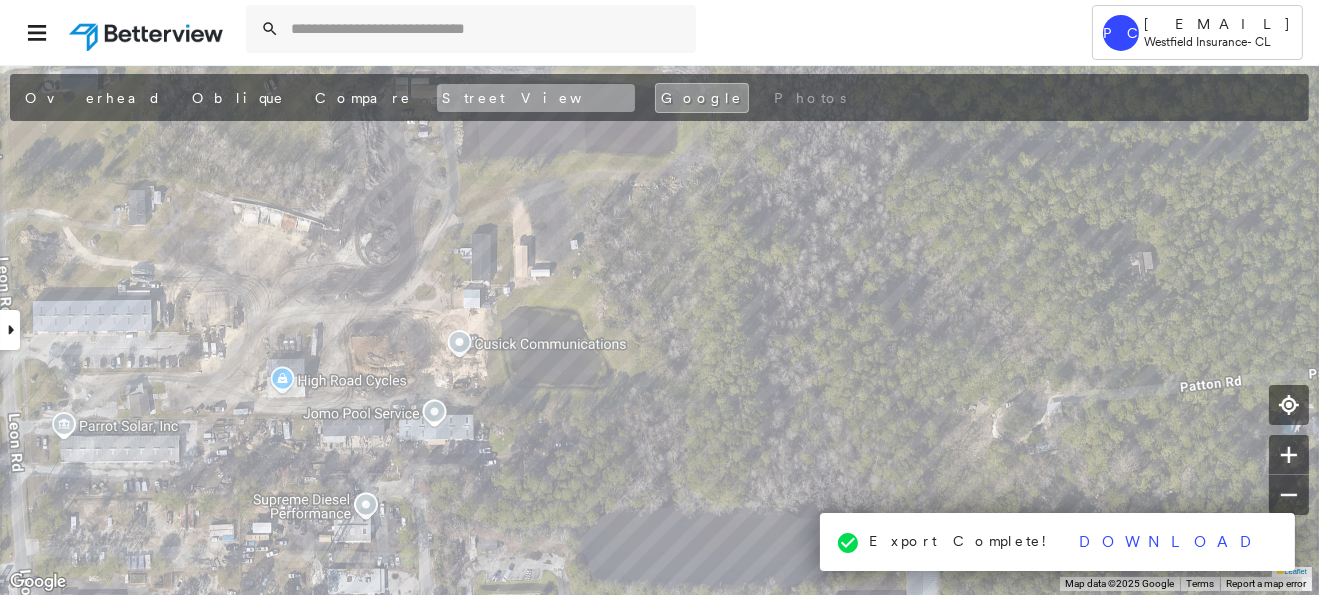 click on "Street View" at bounding box center [536, 98] 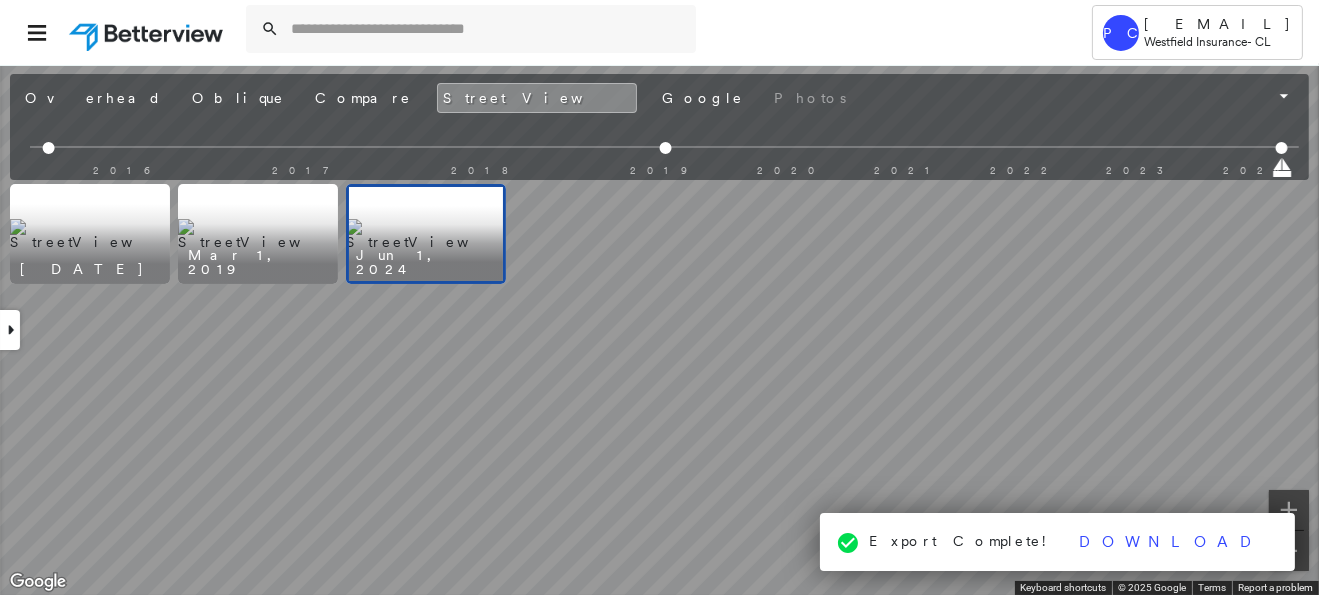 click at bounding box center [664, 166] 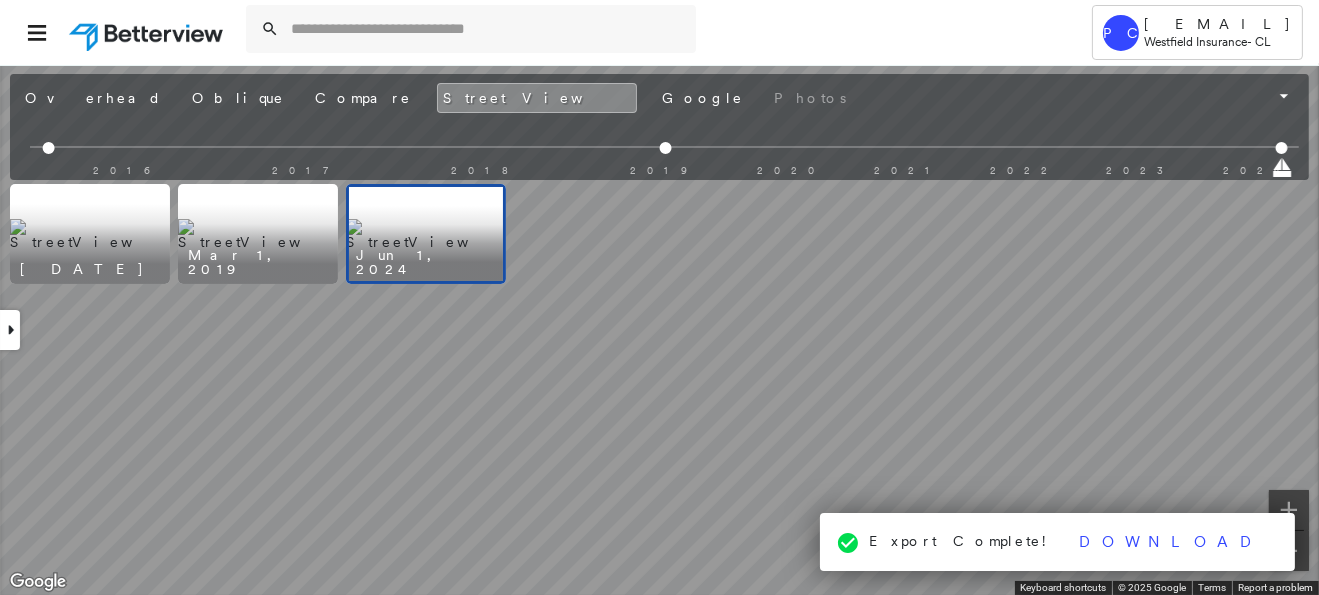 drag, startPoint x: 663, startPoint y: 145, endPoint x: 1264, endPoint y: 146, distance: 601.00085 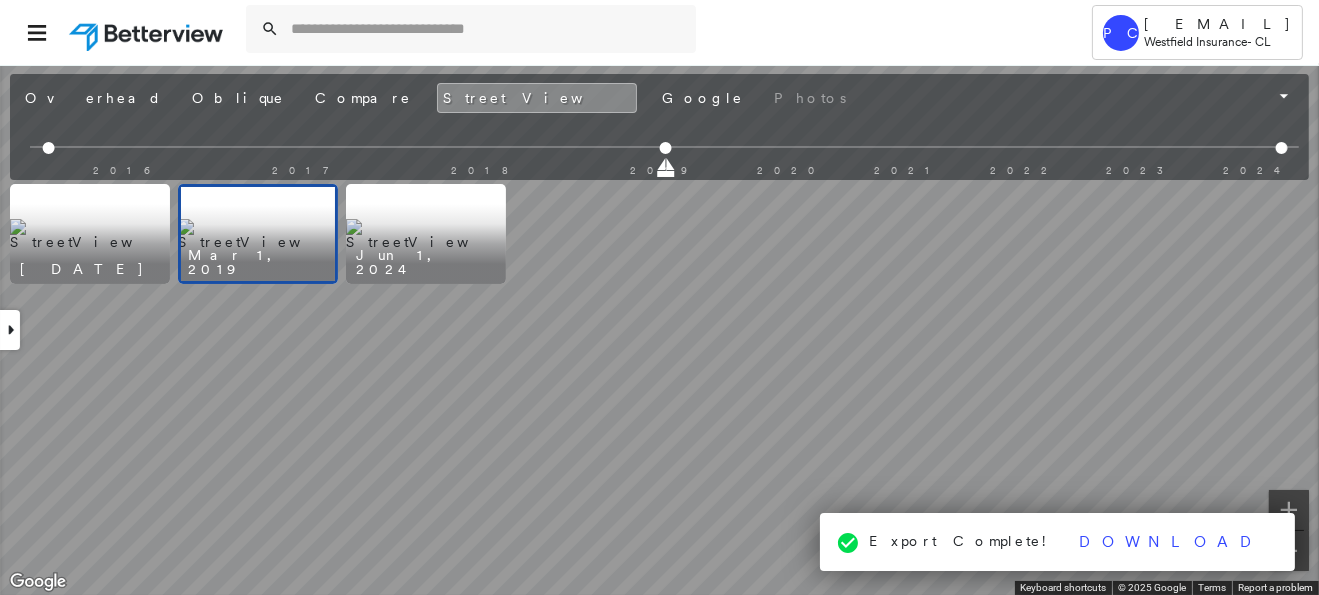 click at bounding box center (426, 234) 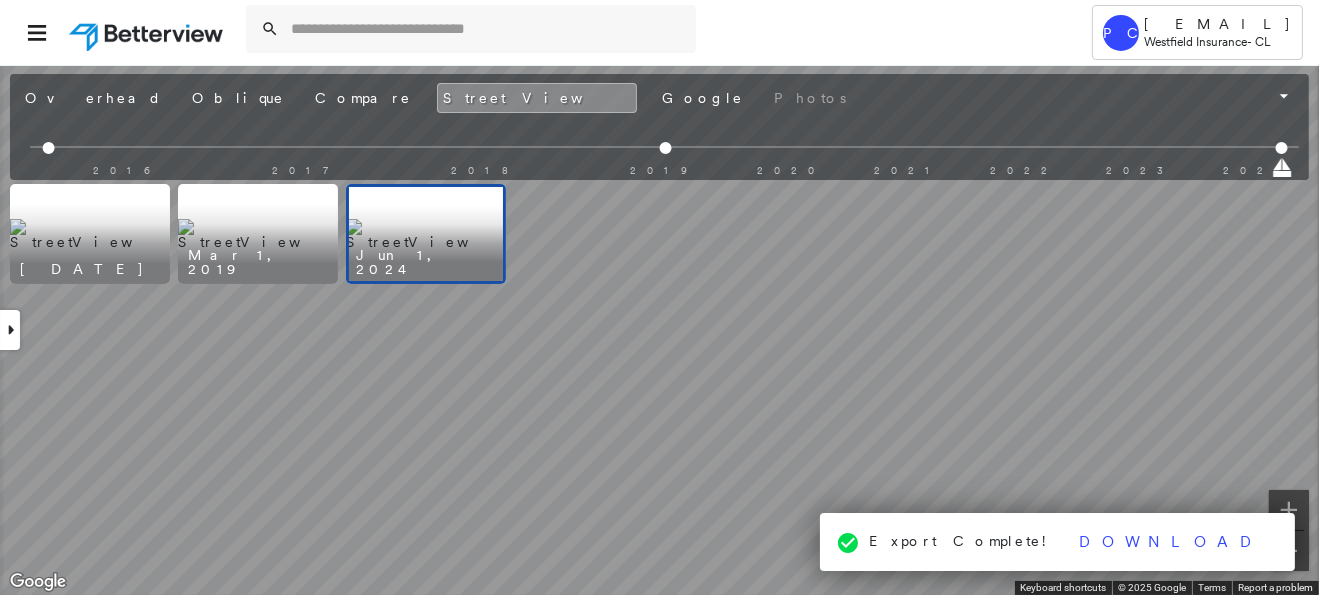 click at bounding box center [90, 234] 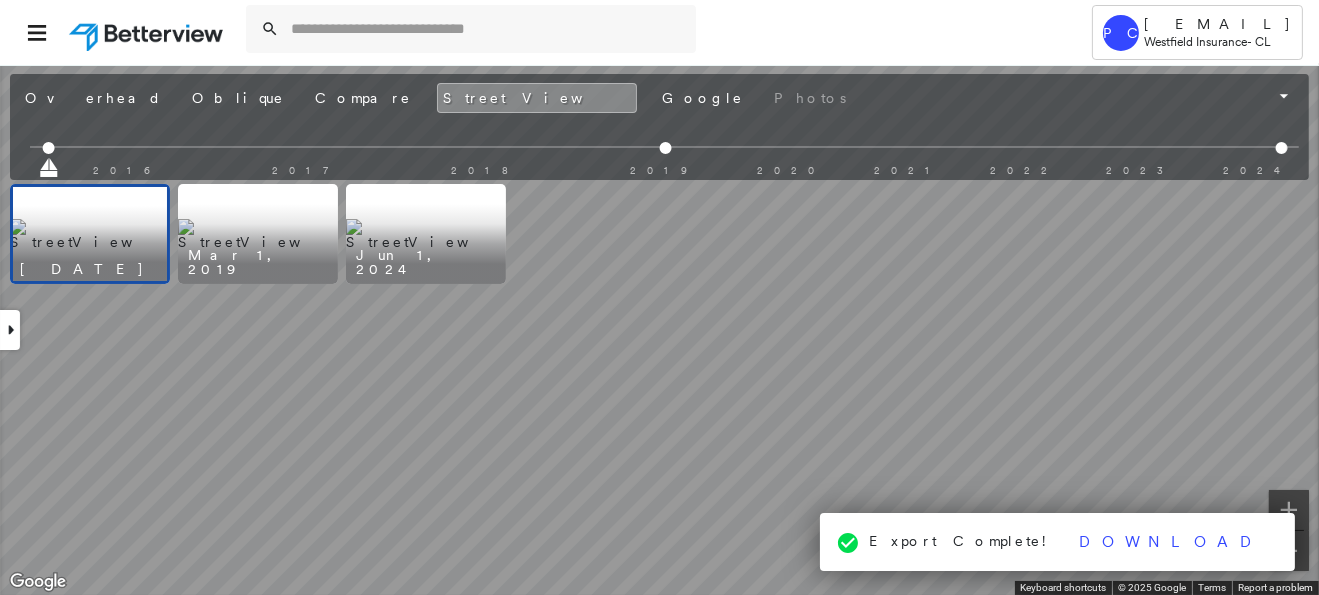 click at bounding box center [426, 234] 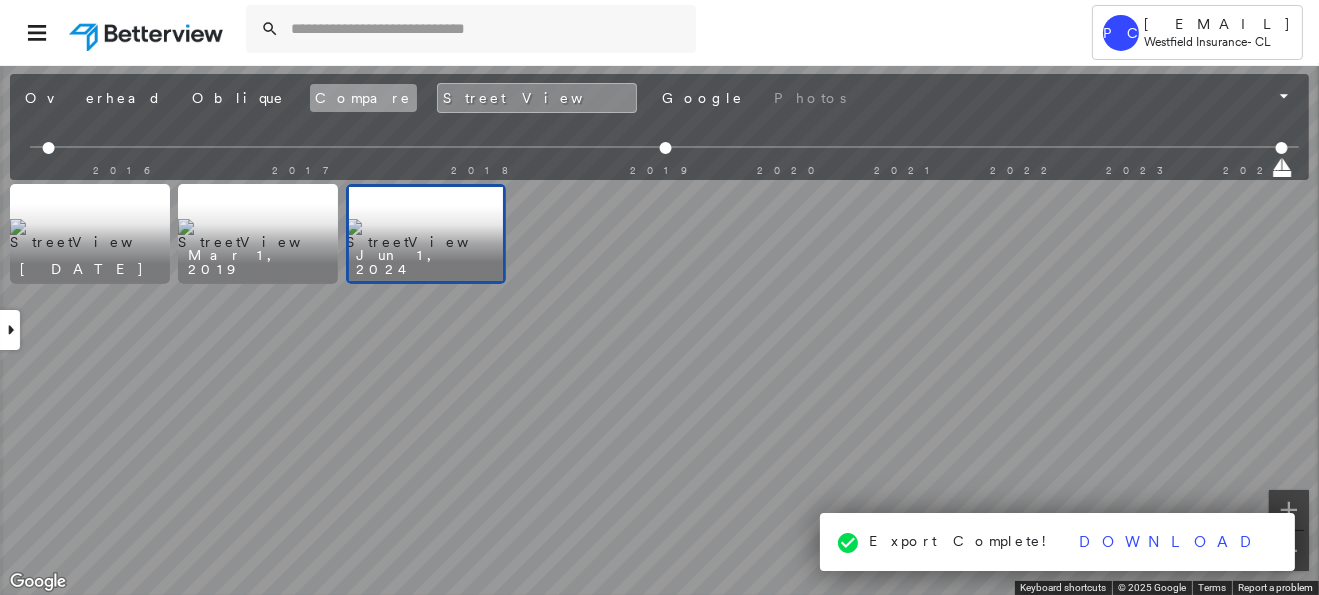 click on "Compare" at bounding box center (363, 98) 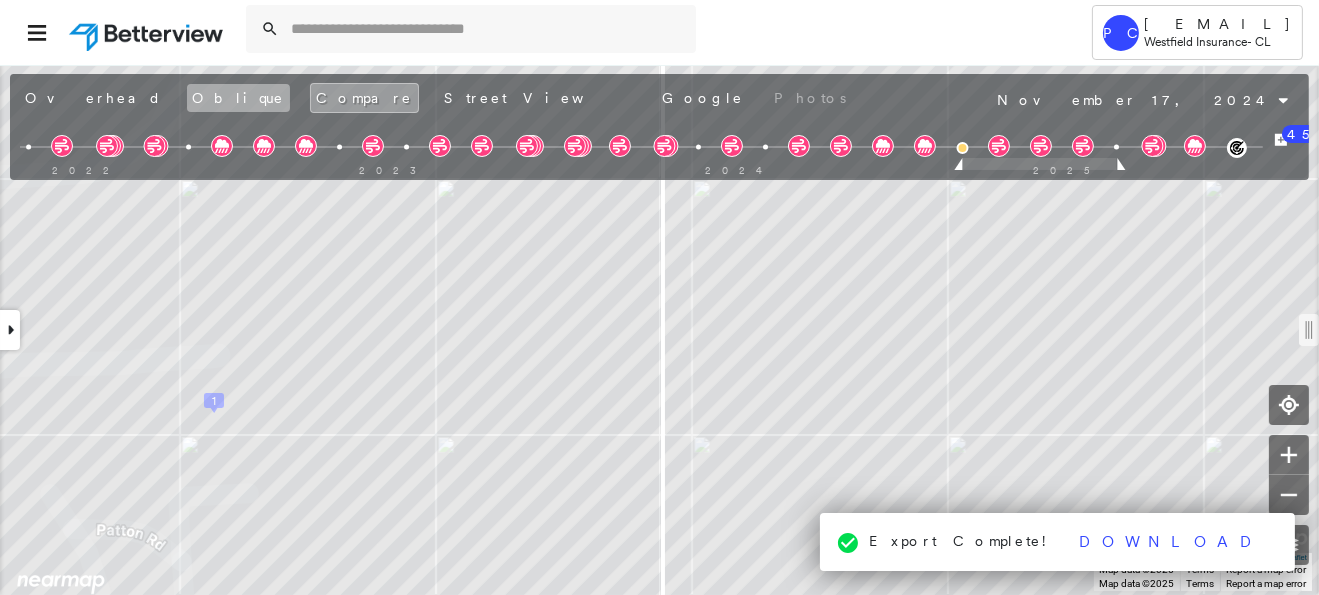 click on "Oblique" at bounding box center (238, 98) 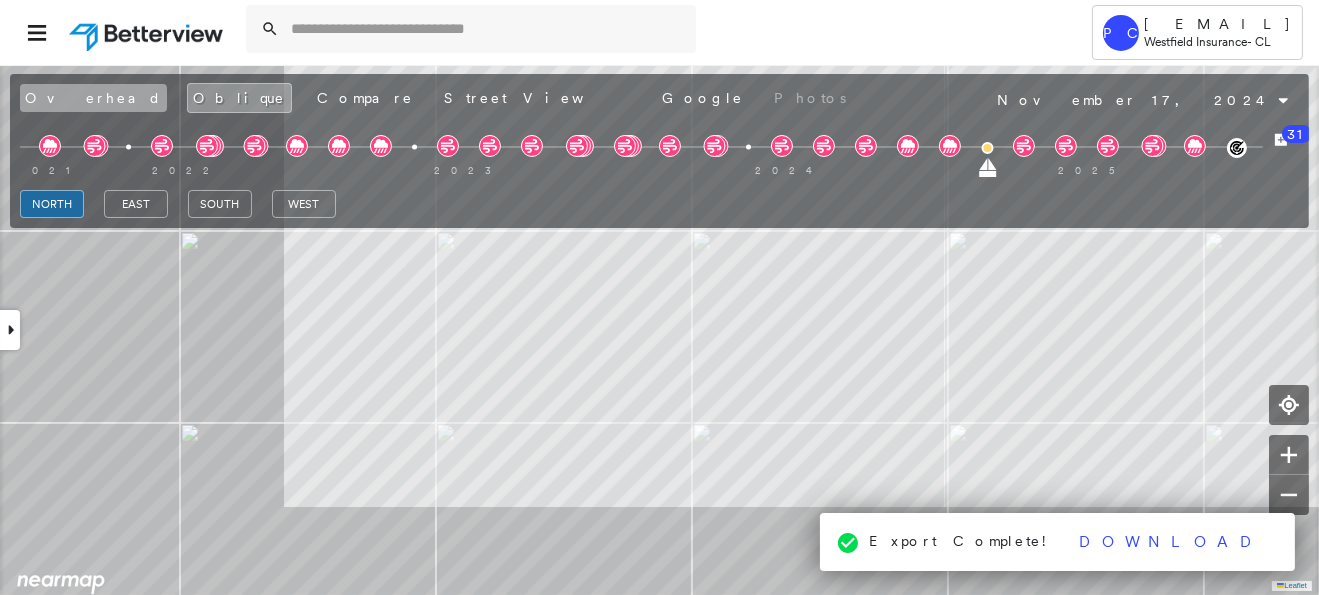 click on "Overhead" at bounding box center [93, 98] 